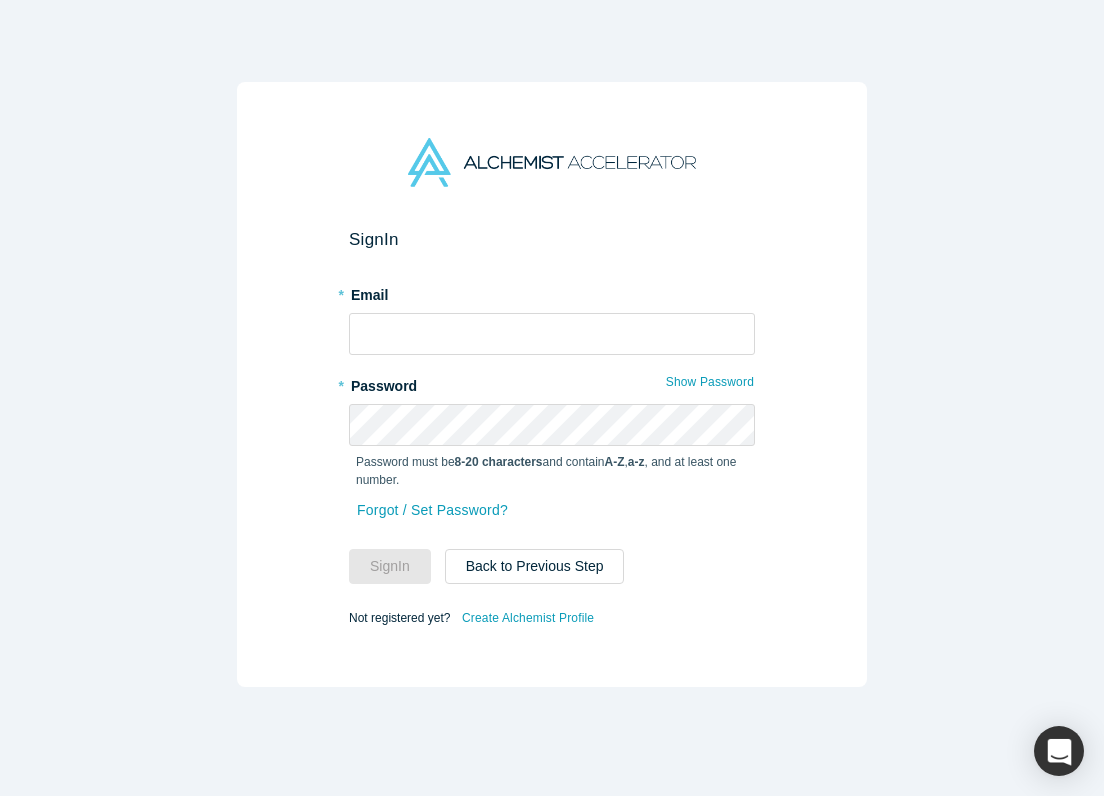 scroll, scrollTop: 0, scrollLeft: 0, axis: both 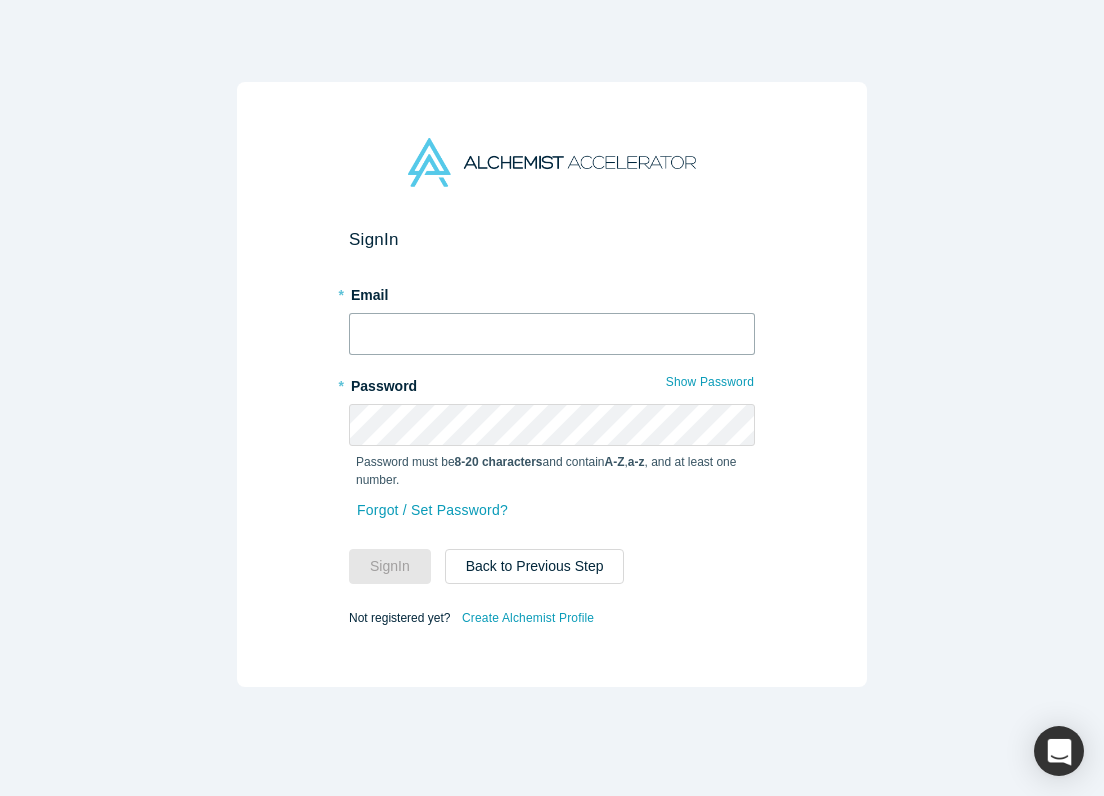 type on "[PERSON_NAME][EMAIL_ADDRESS][DOMAIN_NAME]" 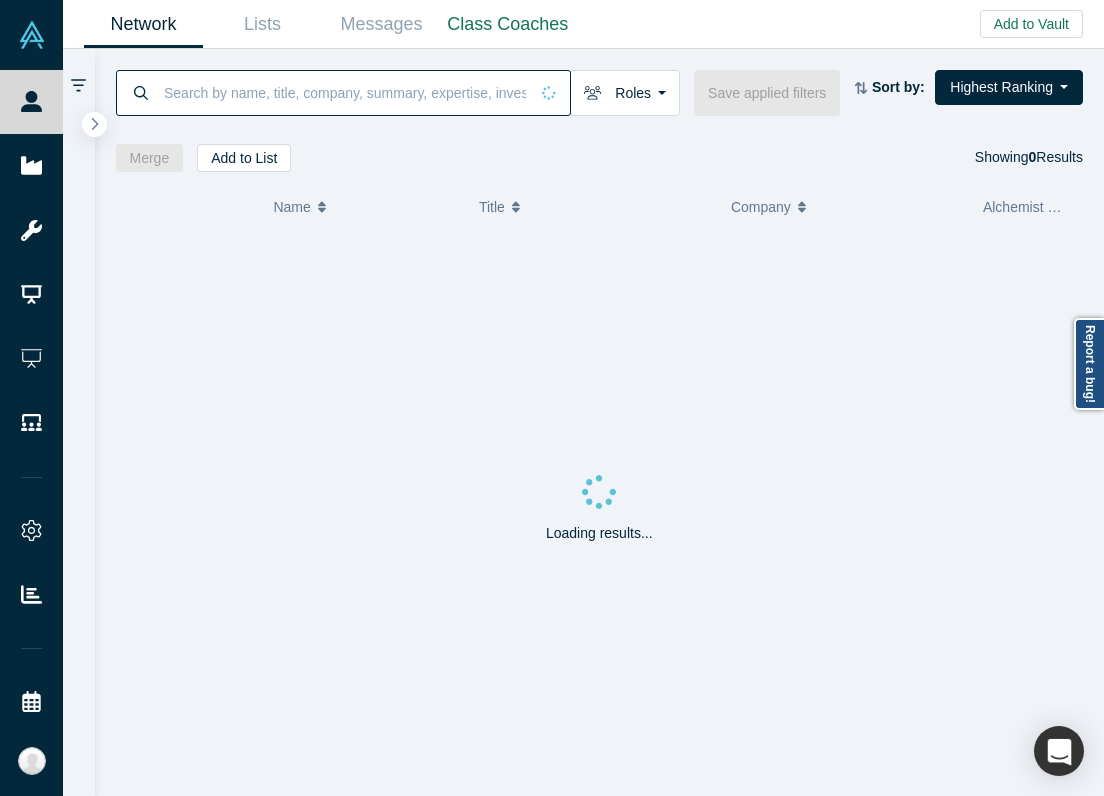 click at bounding box center (345, 92) 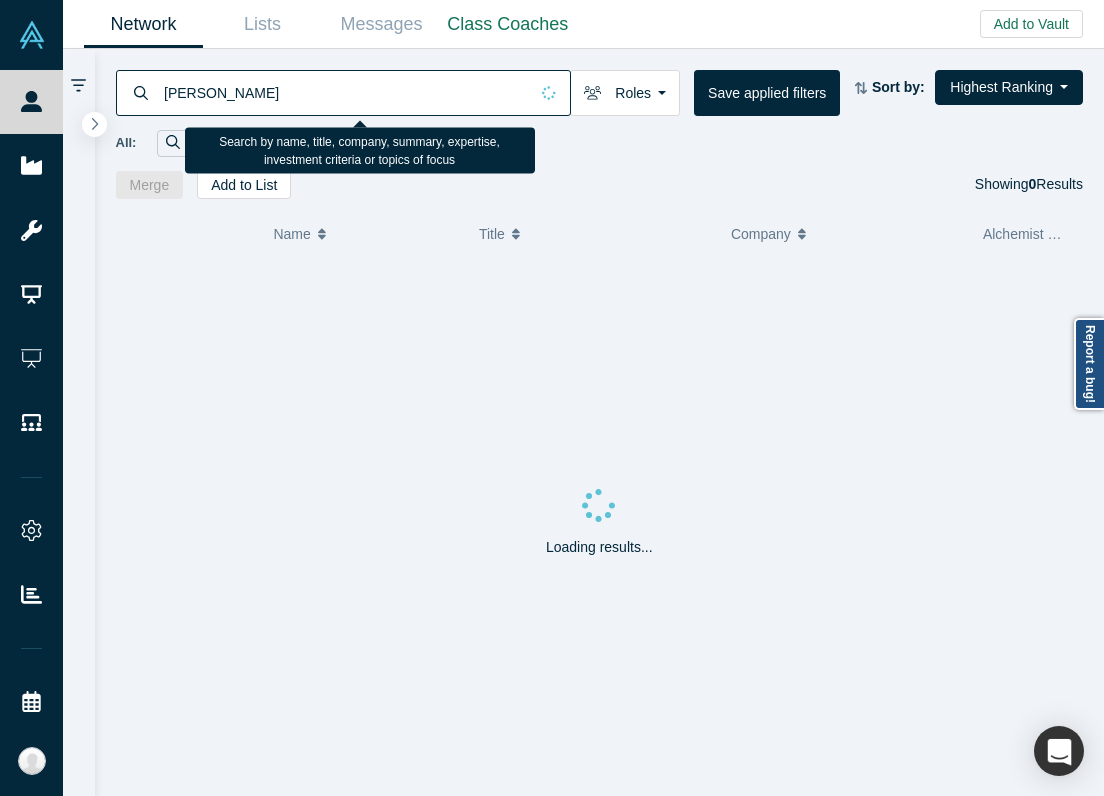 type on "[PERSON_NAME]" 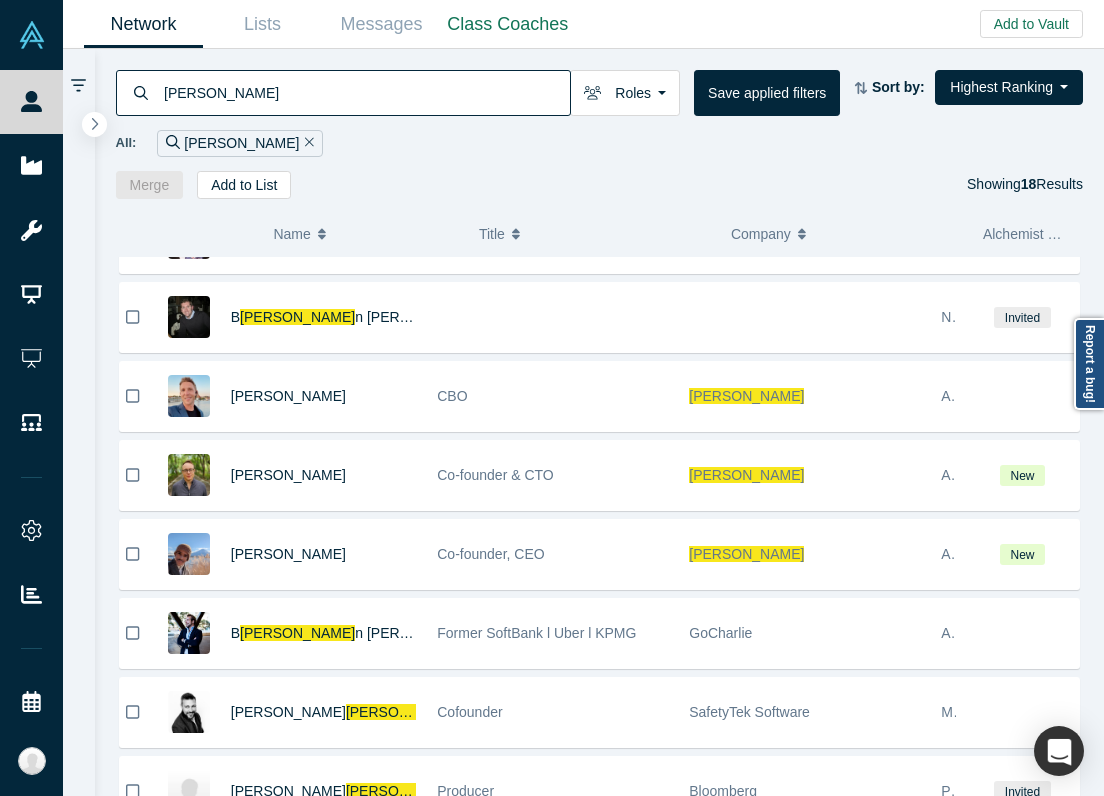 scroll, scrollTop: 677, scrollLeft: 0, axis: vertical 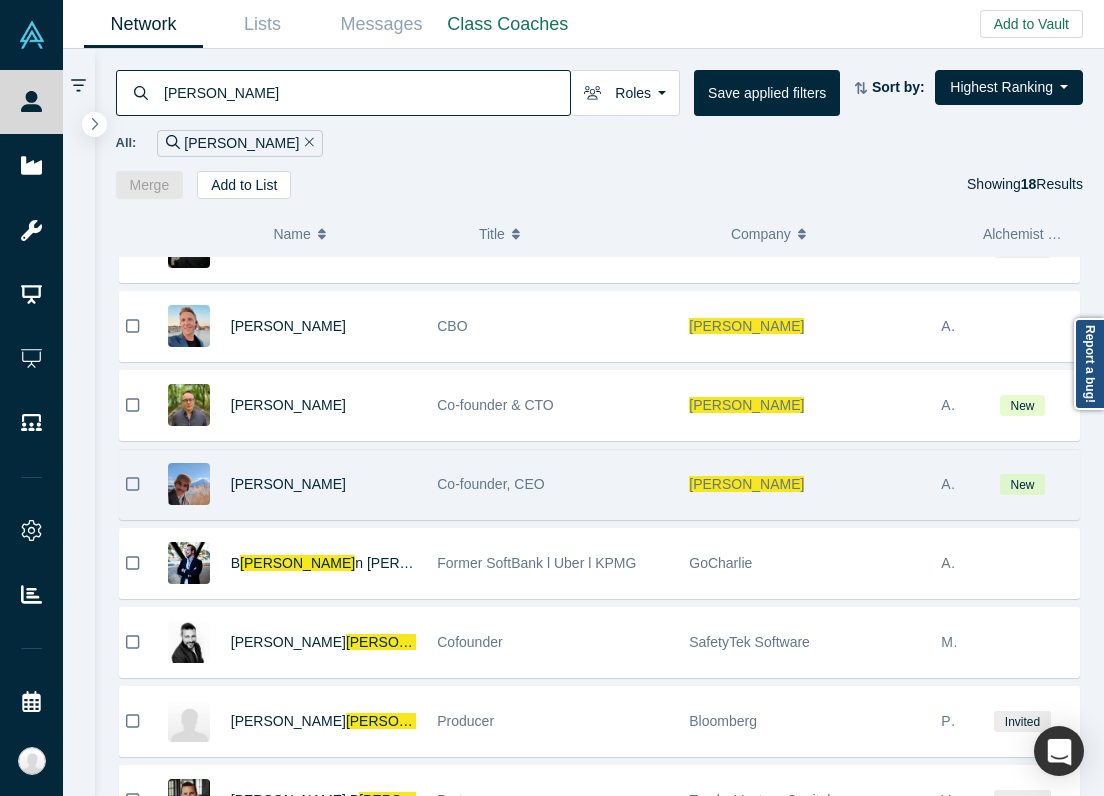 click on "Co-founder, CEO" at bounding box center (552, 484) 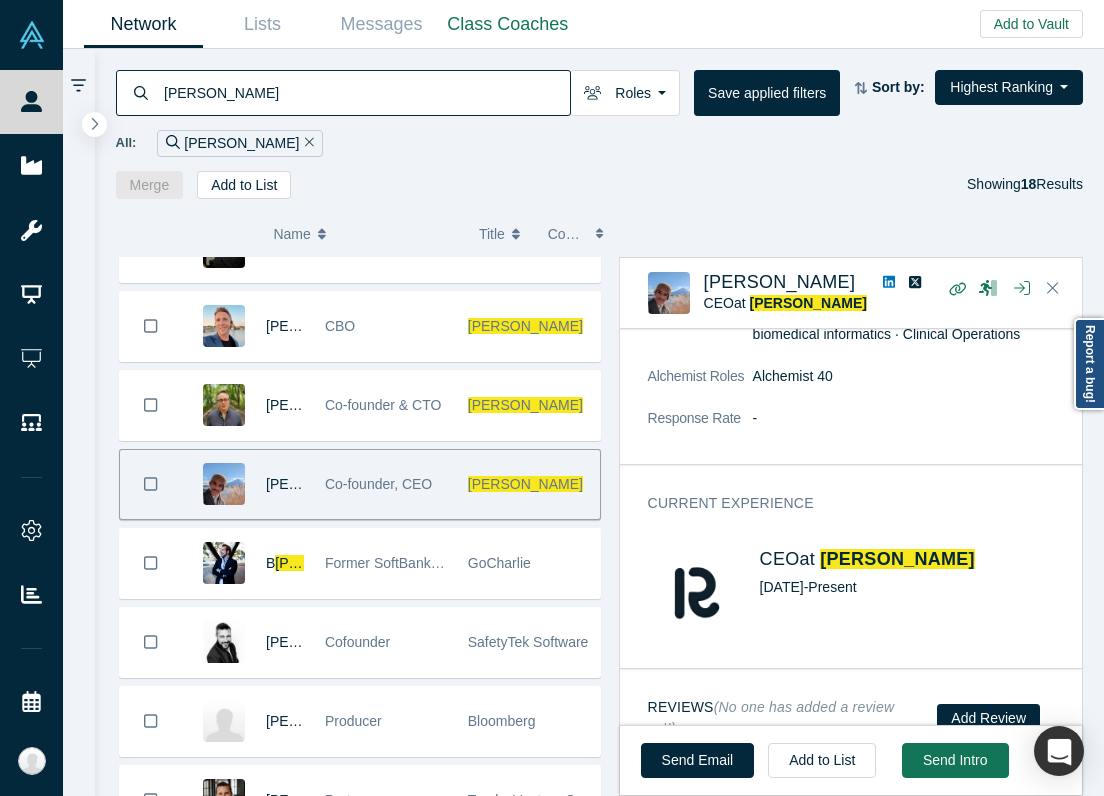 scroll, scrollTop: 0, scrollLeft: 0, axis: both 